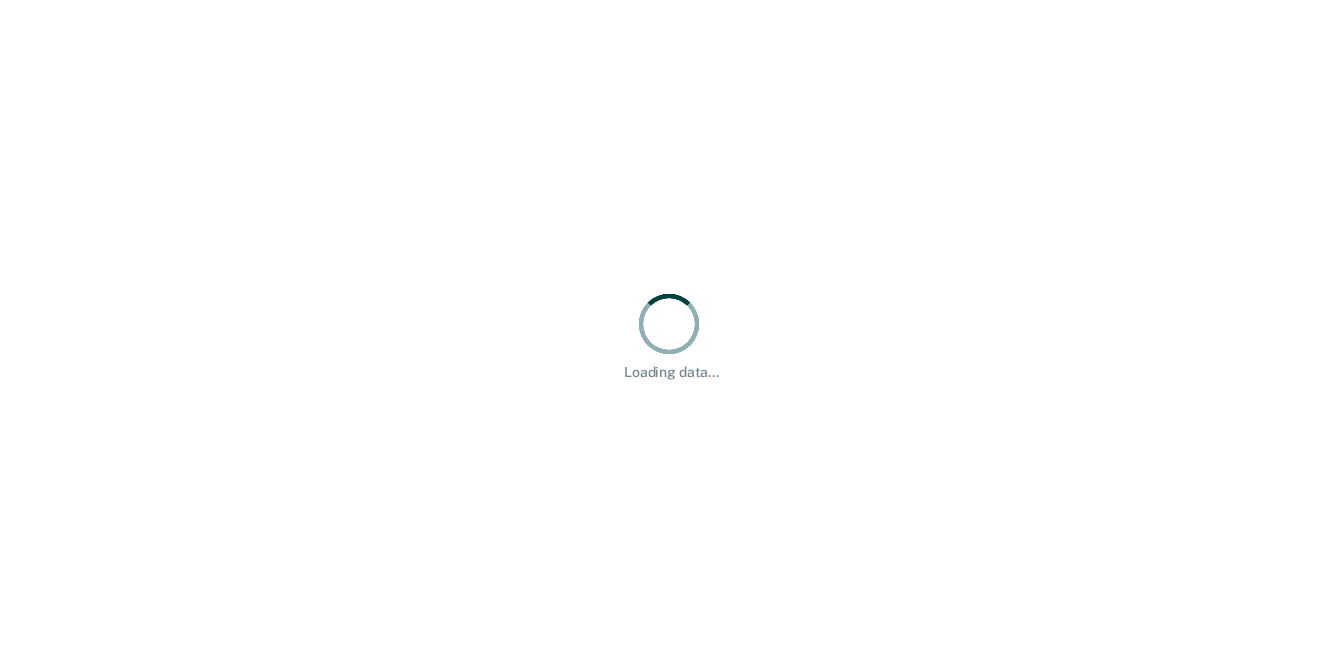 scroll, scrollTop: 0, scrollLeft: 0, axis: both 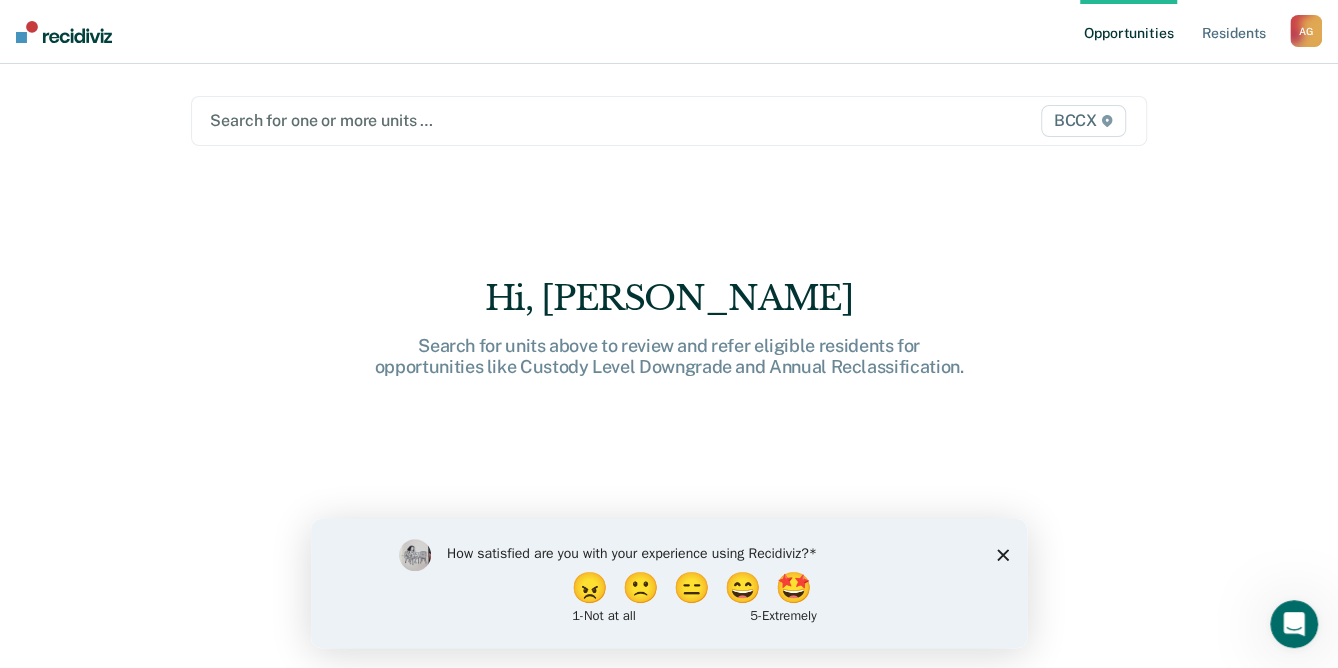 click at bounding box center (530, 120) 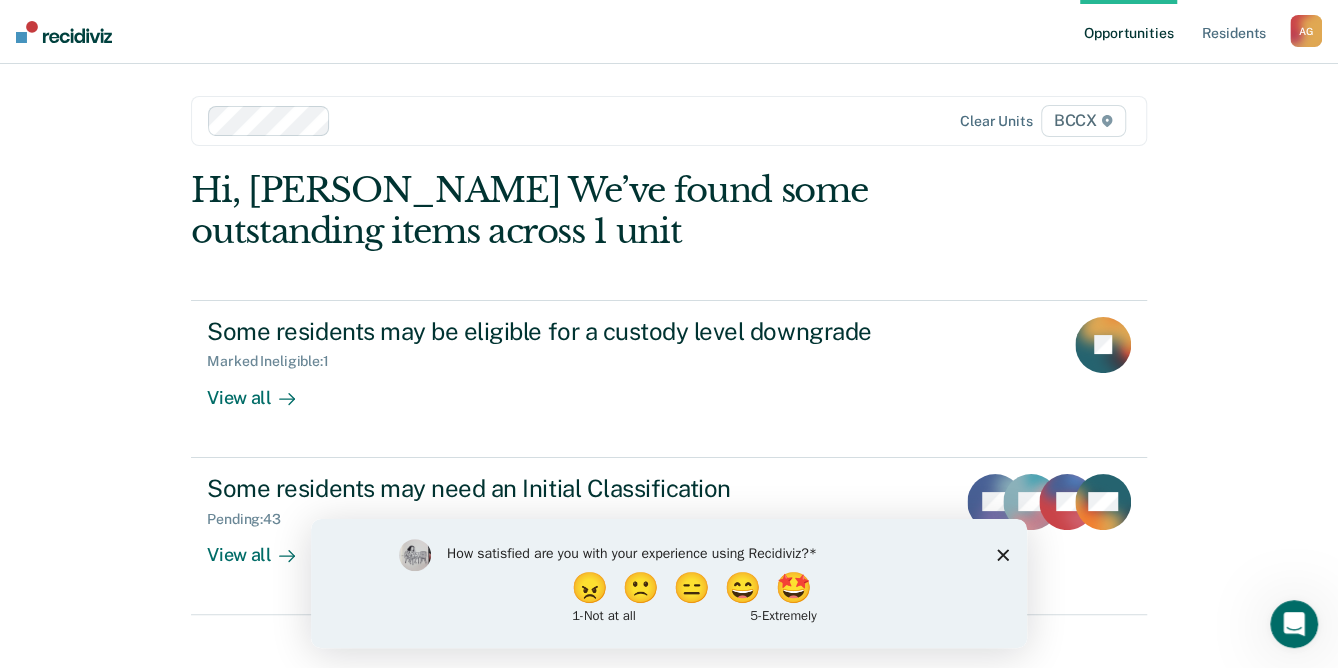 click on "How satisfied are you with your experience using Recidiviz? 😠 🙁 😑 😄 🤩 1  -  Not at all 5  -  Extremely" at bounding box center (669, 582) 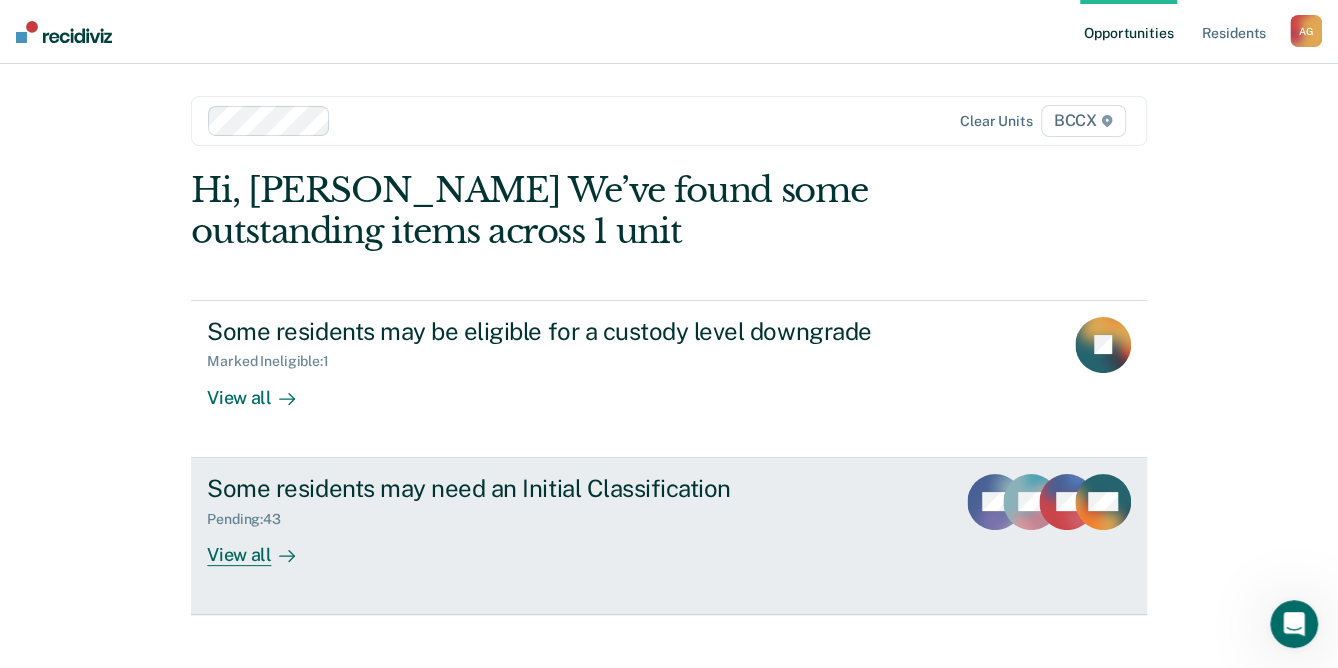 click on "View all" at bounding box center (263, 546) 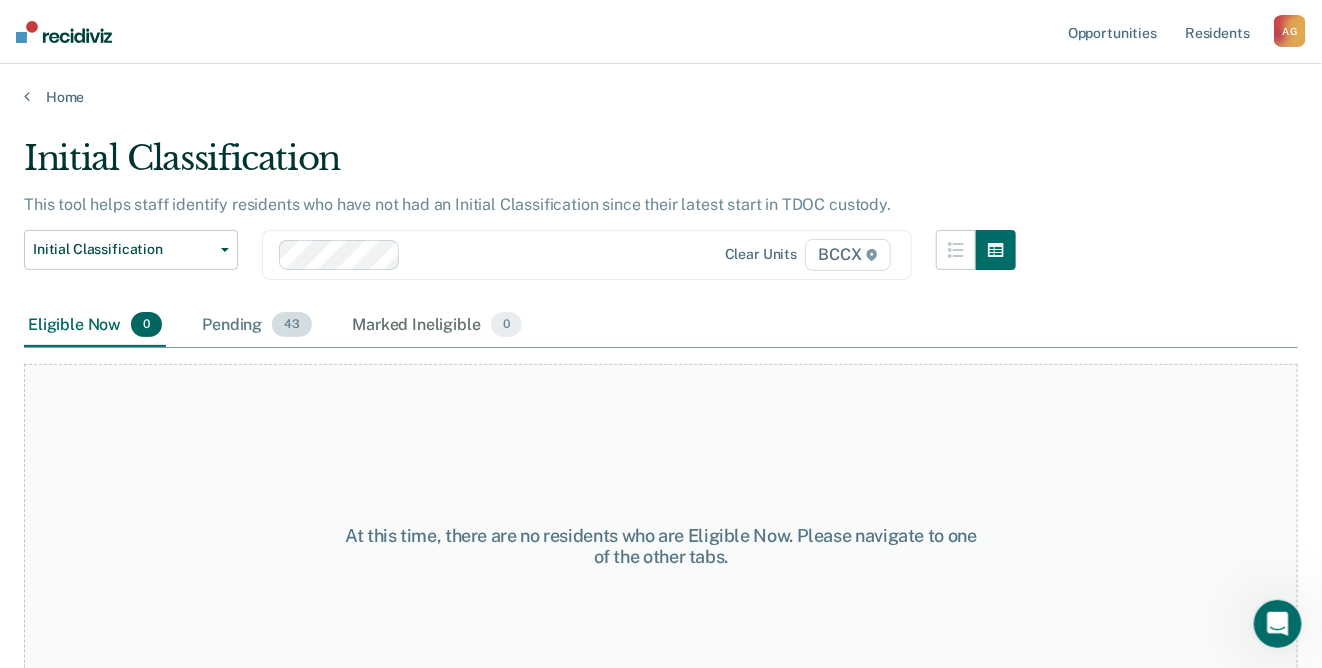 click on "Pending 43" at bounding box center [257, 326] 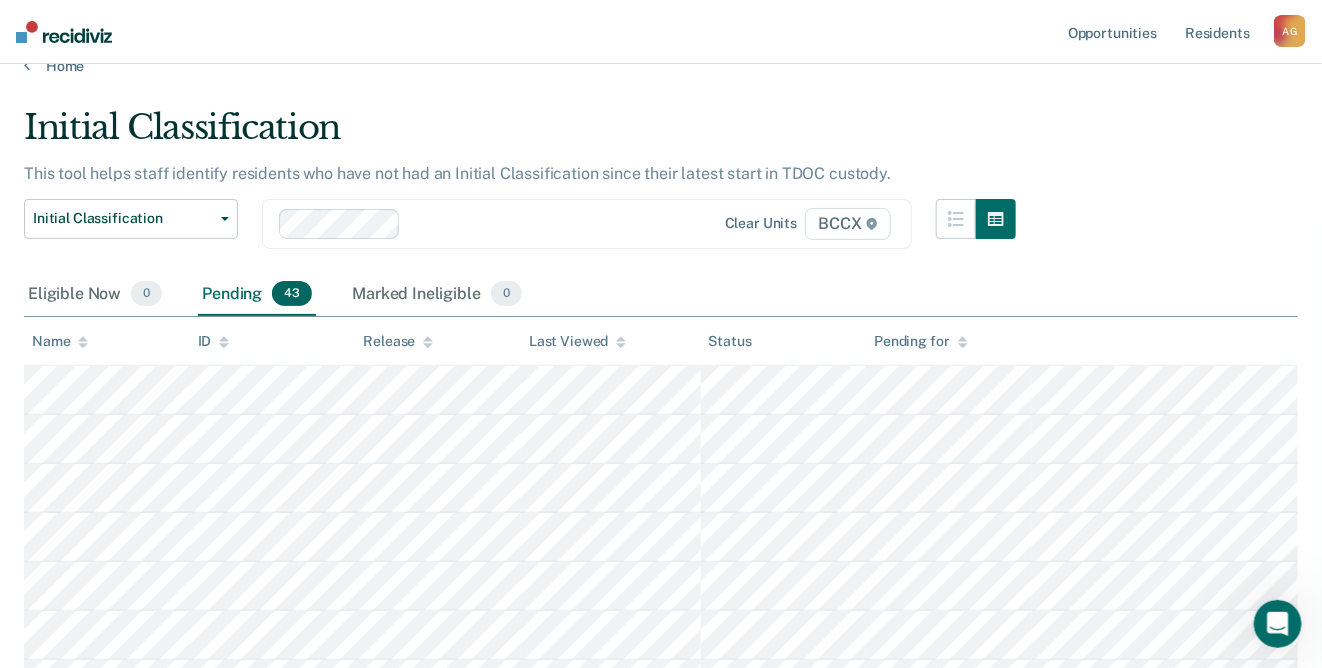 scroll, scrollTop: 0, scrollLeft: 0, axis: both 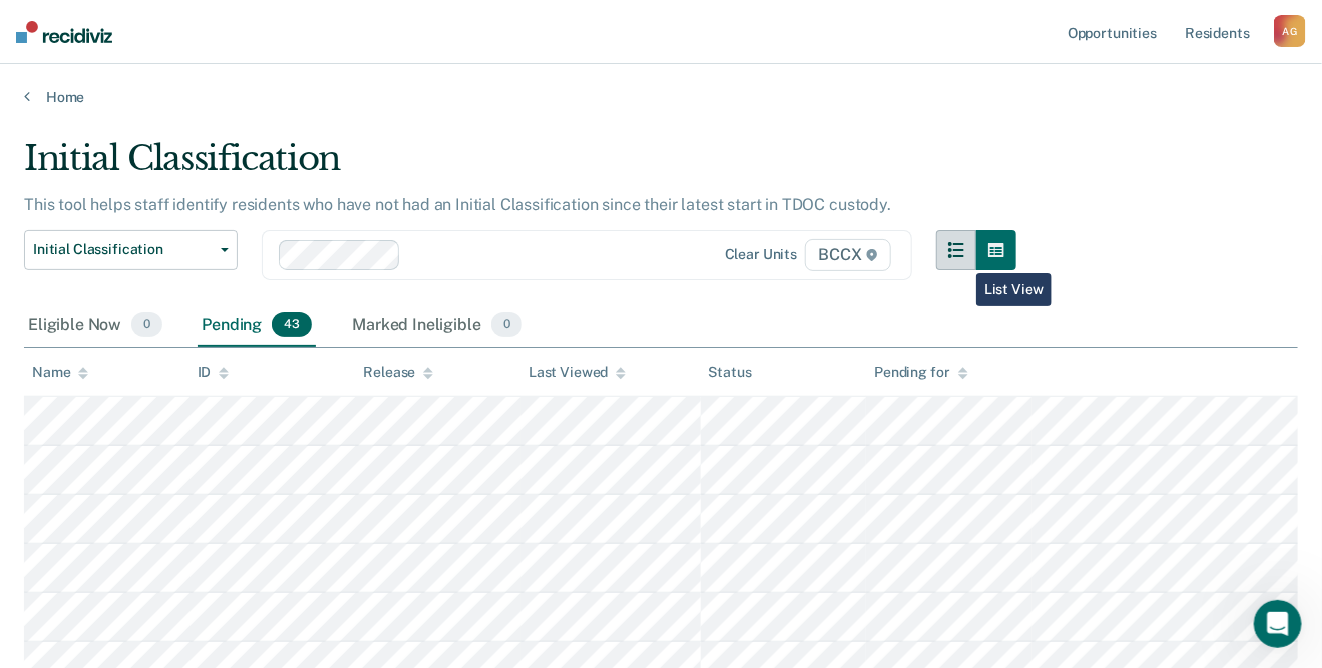 click at bounding box center [956, 250] 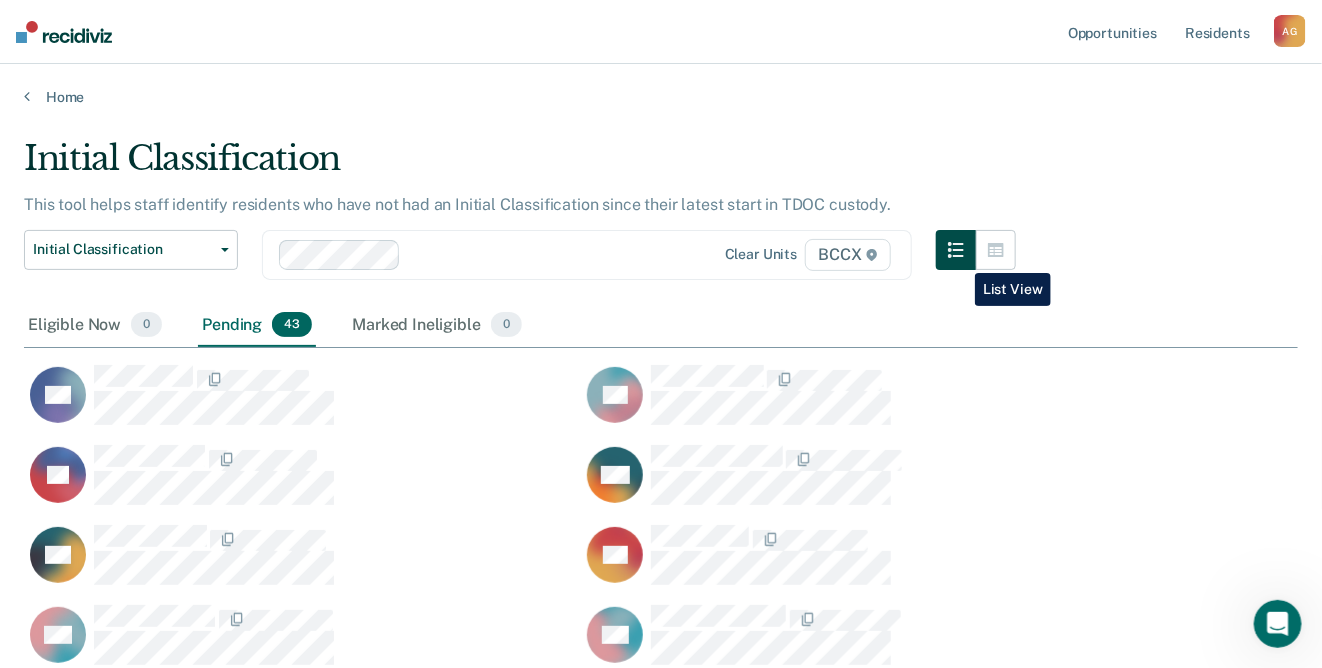scroll, scrollTop: 15, scrollLeft: 15, axis: both 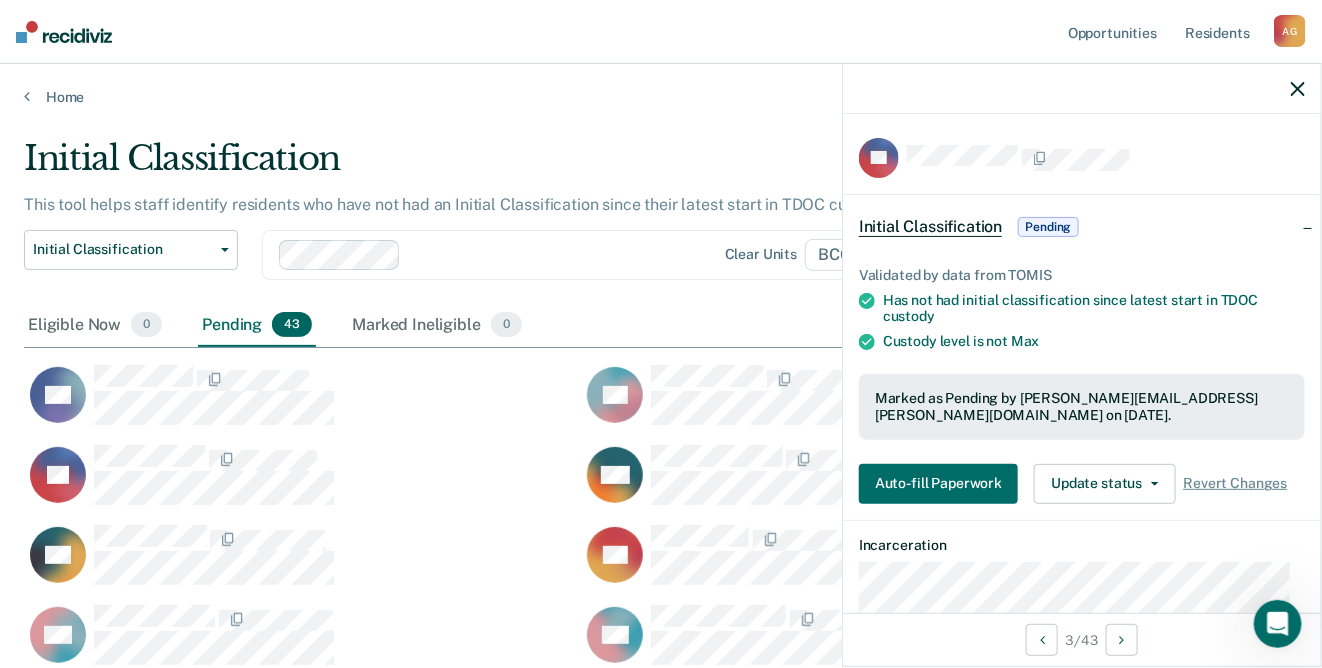 click on "Home" at bounding box center [661, 85] 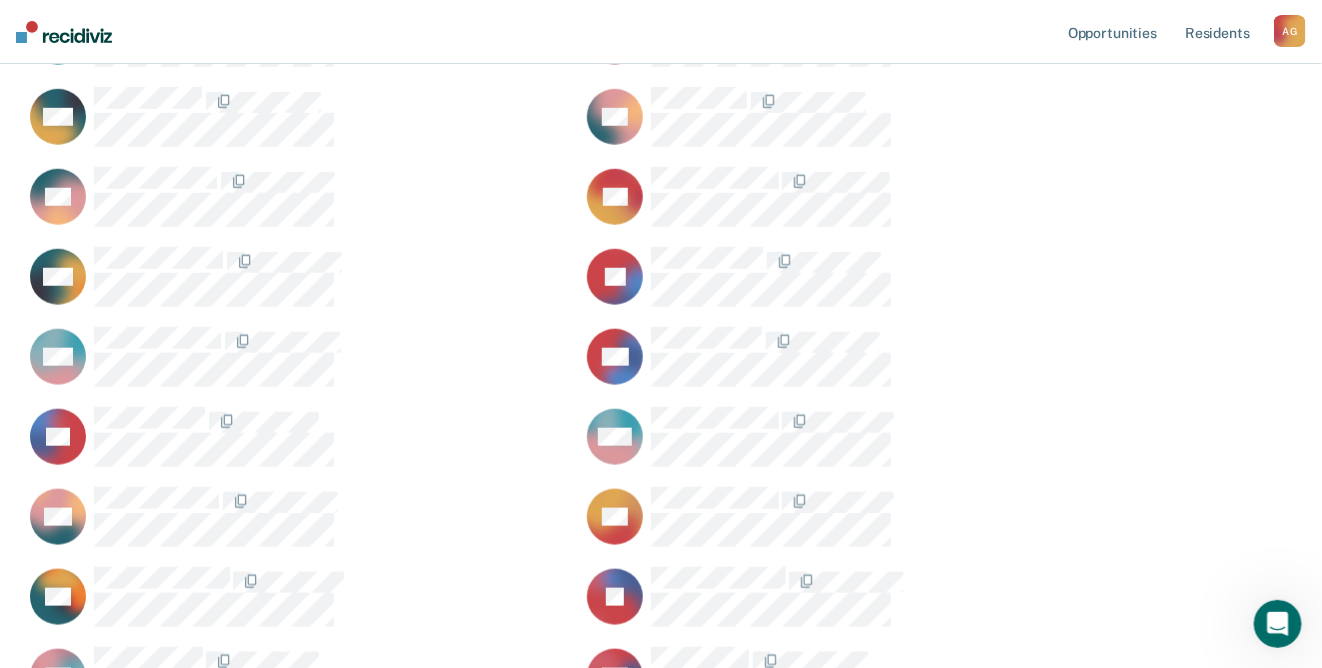 scroll, scrollTop: 298, scrollLeft: 0, axis: vertical 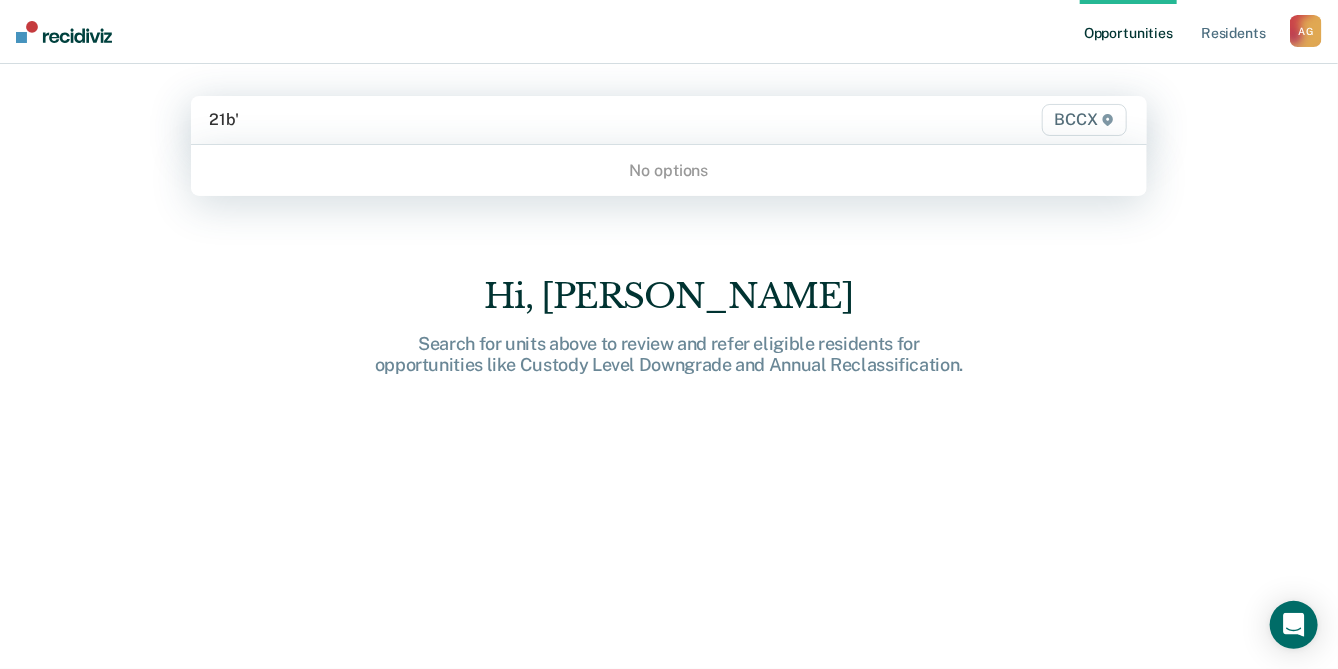 type on "21b" 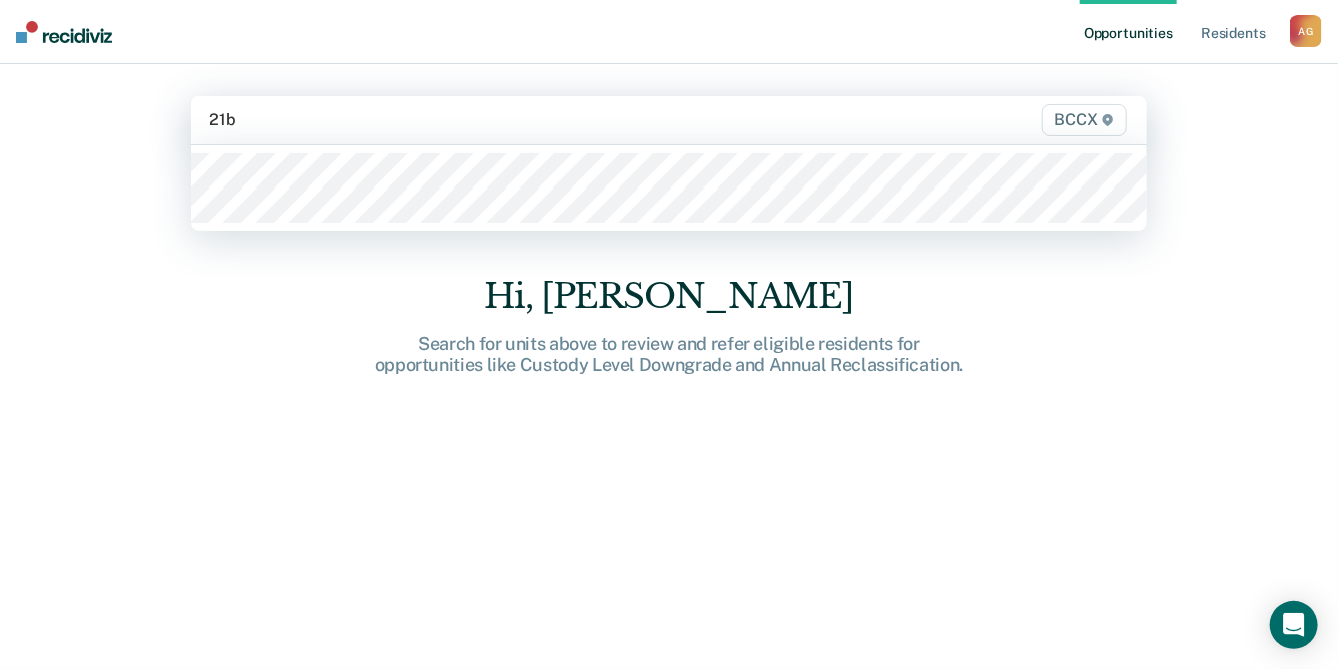 type 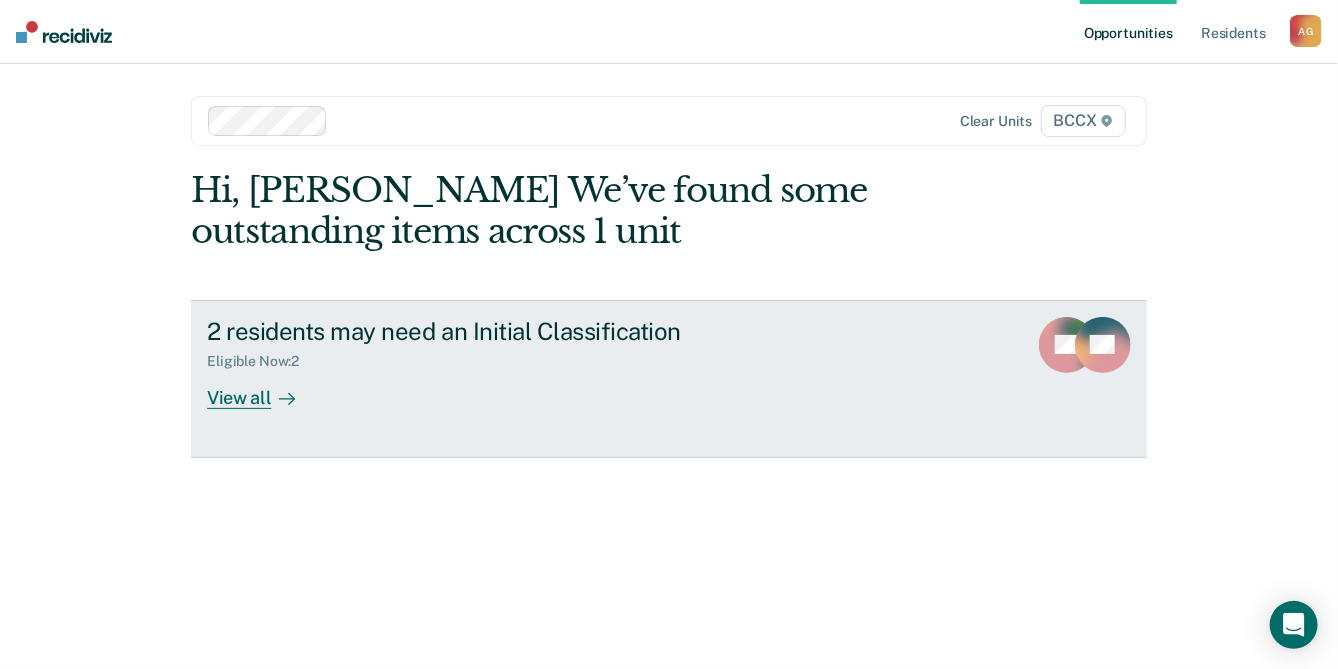 click on "2  residents may need an Initial Classification" at bounding box center [558, 331] 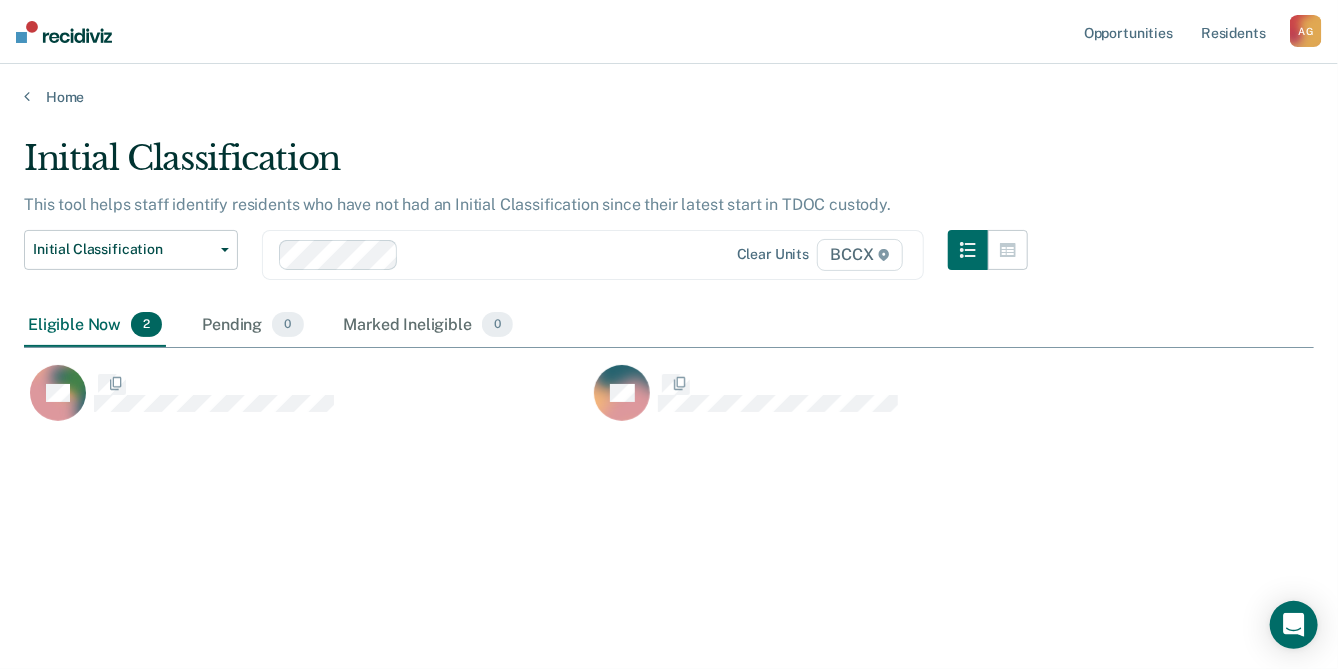 scroll, scrollTop: 16, scrollLeft: 15, axis: both 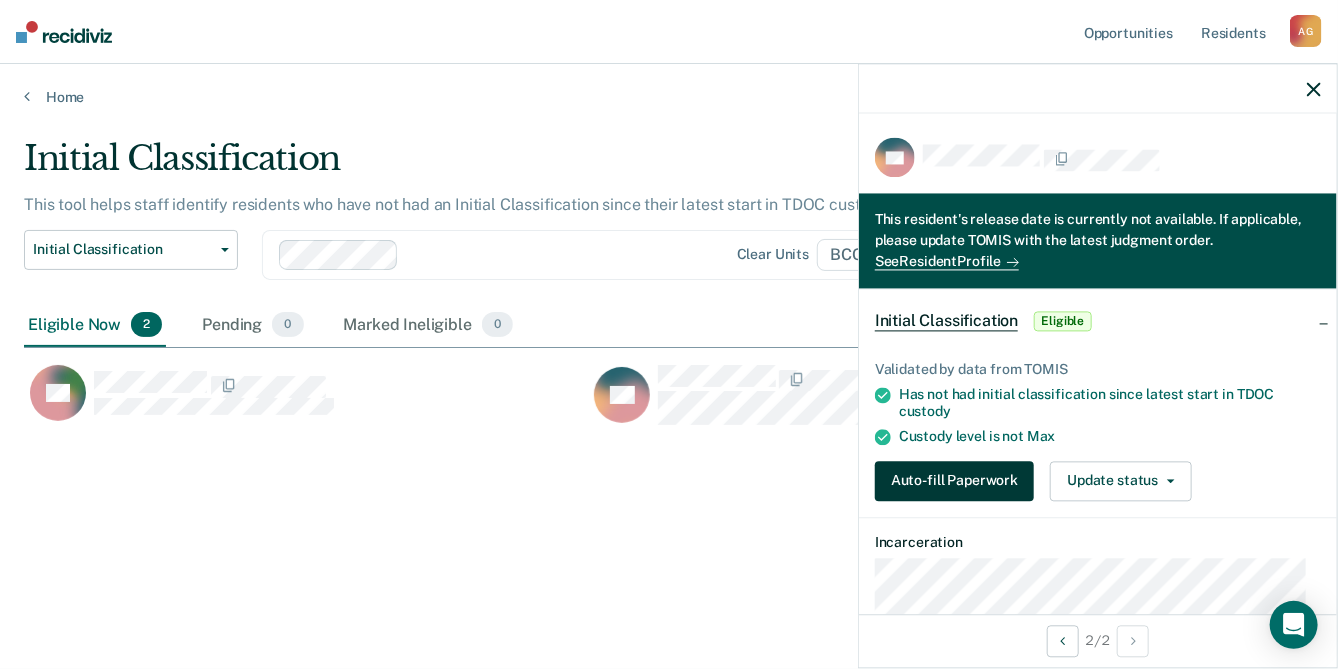 click on "Auto-fill Paperwork" at bounding box center (954, 481) 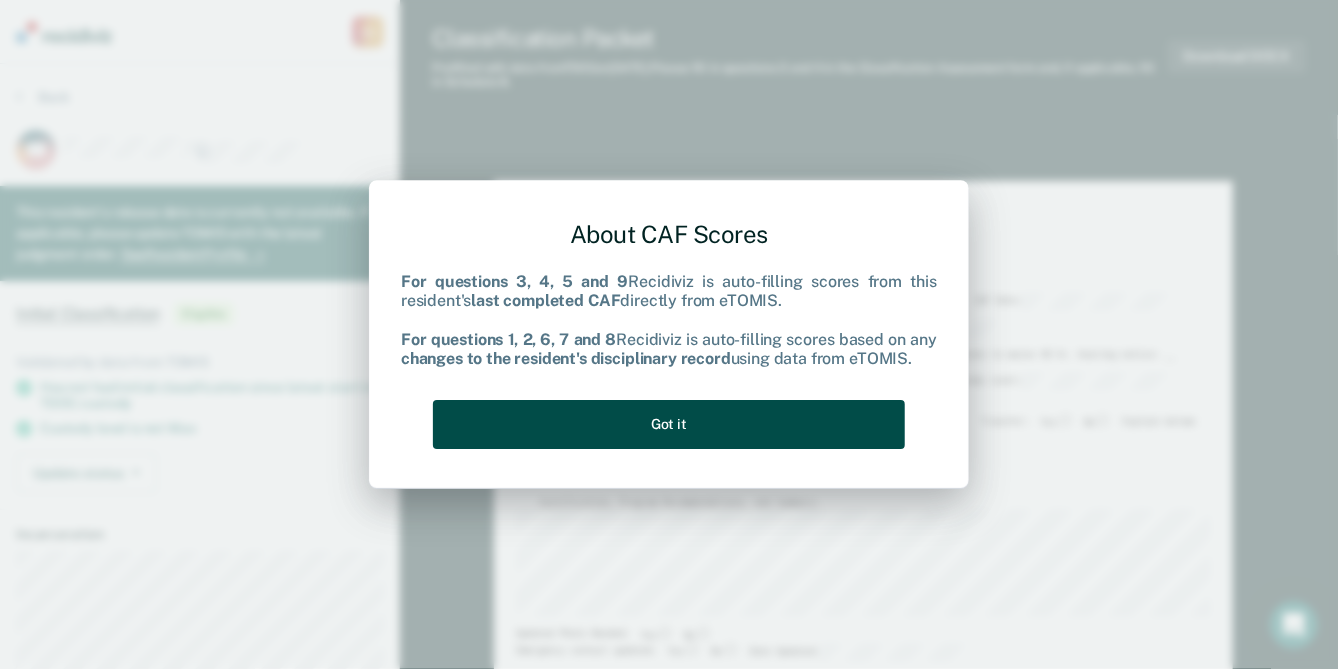 click on "Got it" at bounding box center [669, 424] 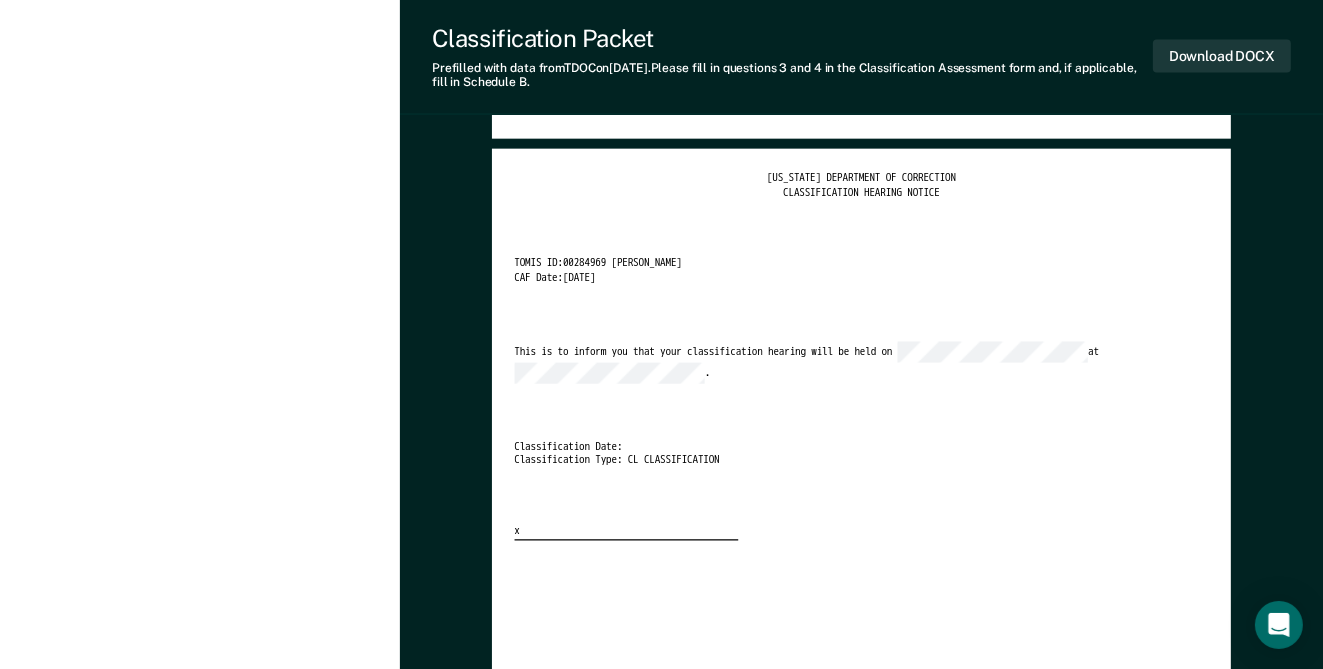 scroll, scrollTop: 3700, scrollLeft: 0, axis: vertical 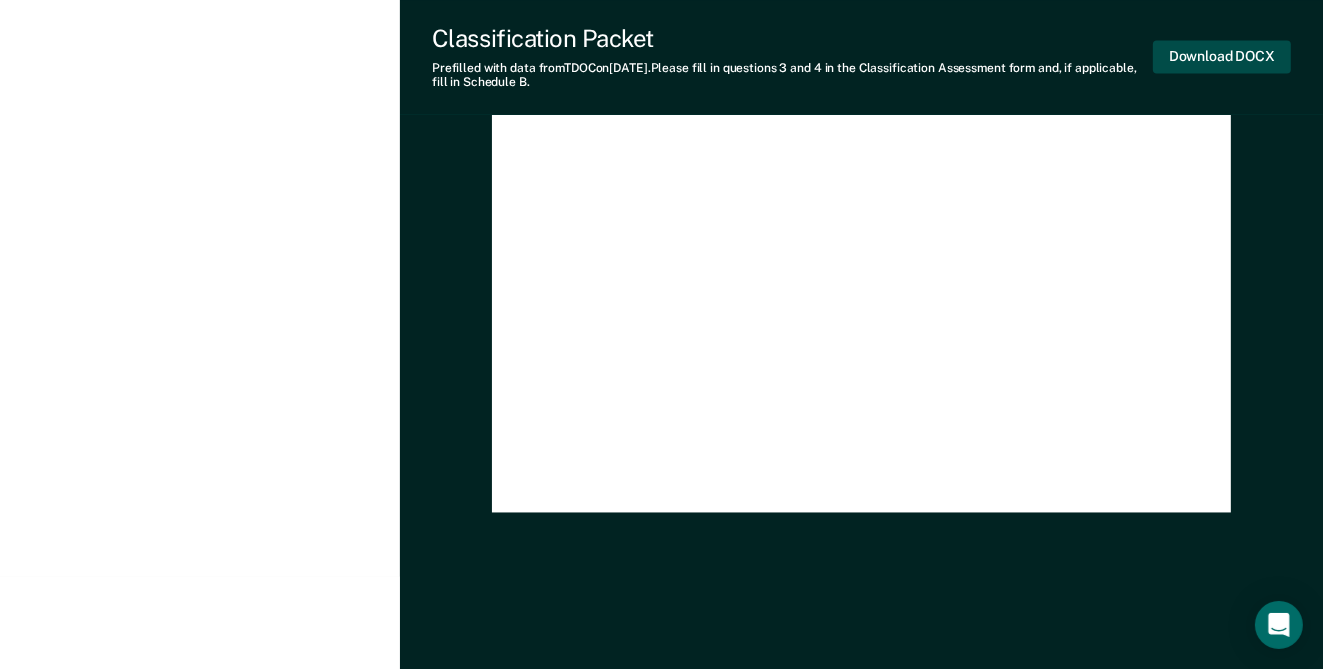click on "Download DOCX" at bounding box center (1222, 56) 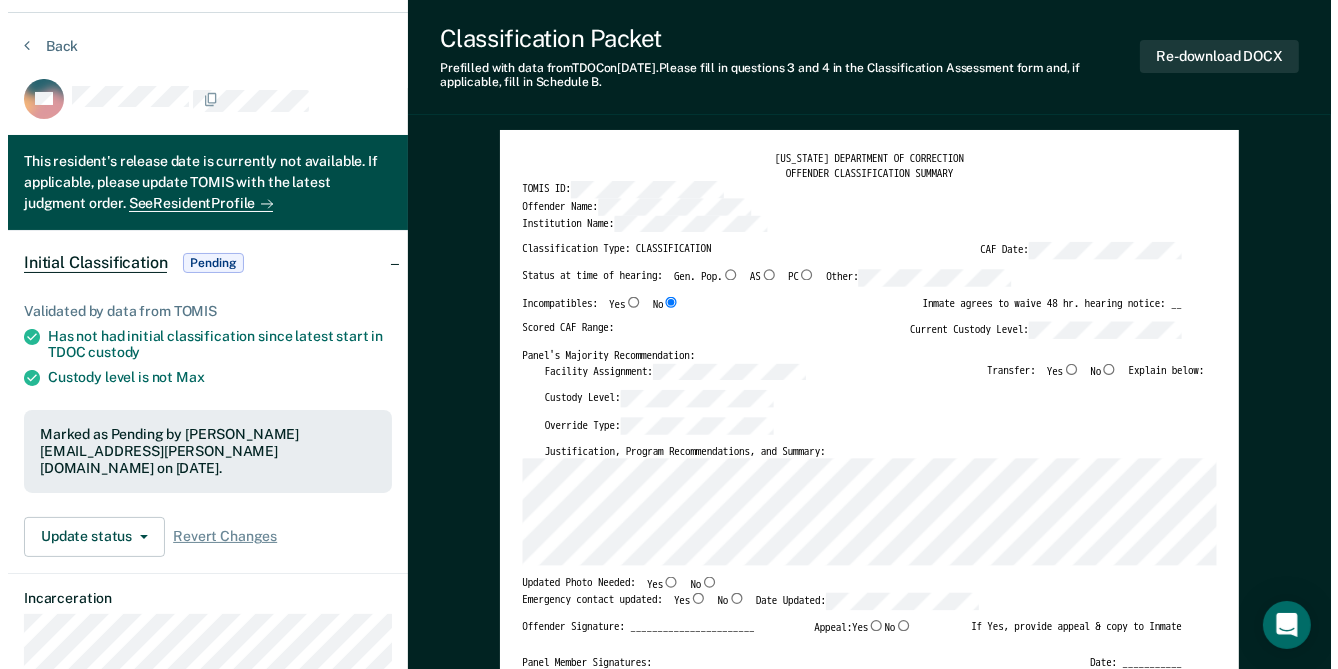 scroll, scrollTop: 0, scrollLeft: 0, axis: both 